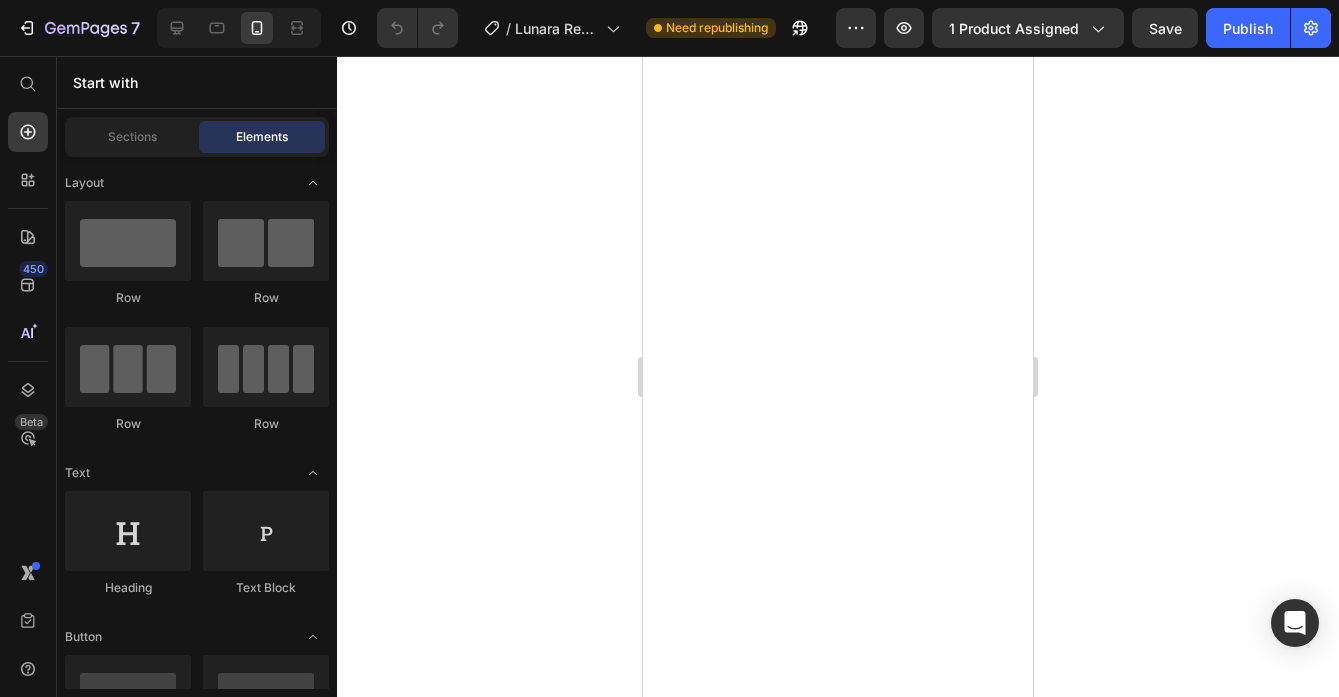 scroll, scrollTop: 0, scrollLeft: 0, axis: both 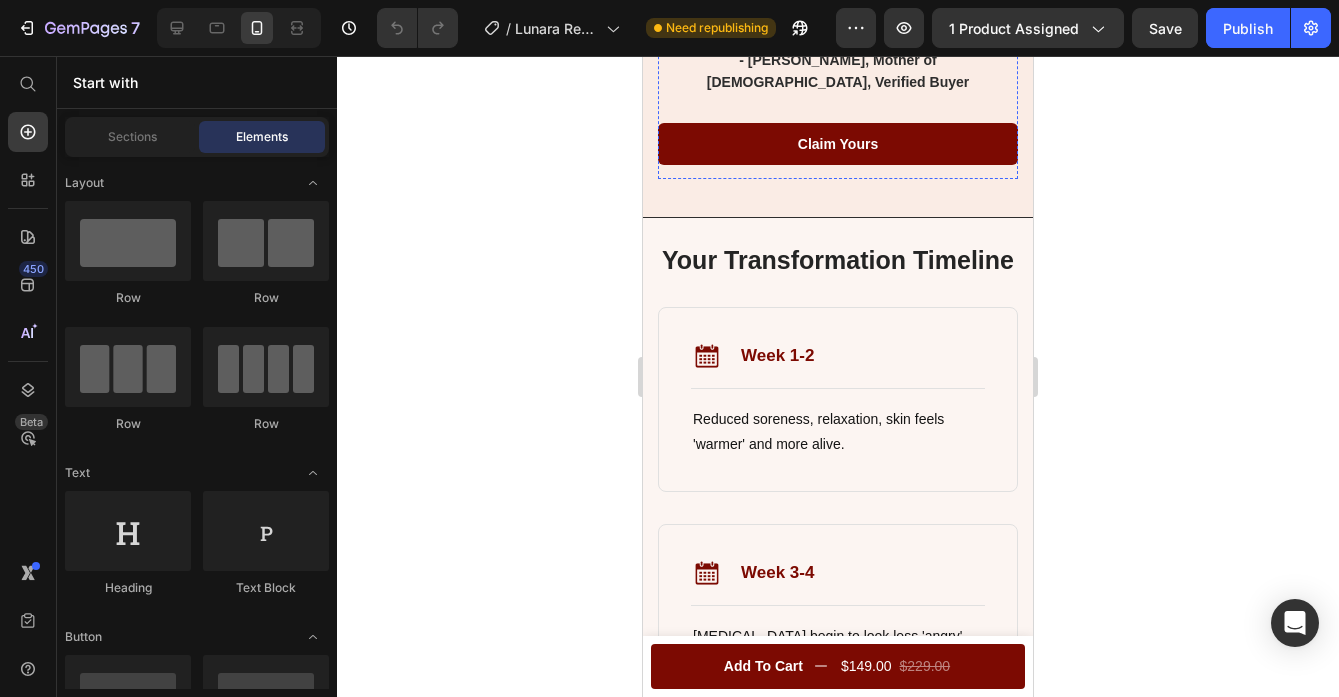 click at bounding box center (838, -173) 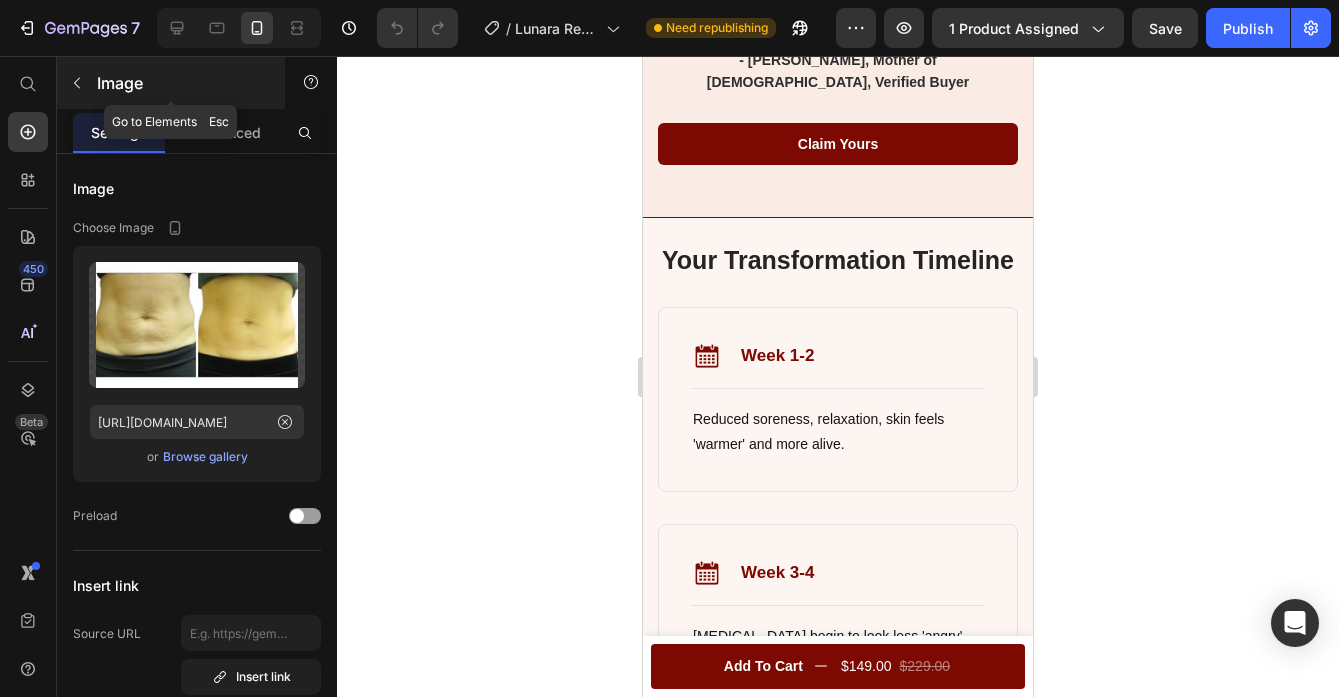 click 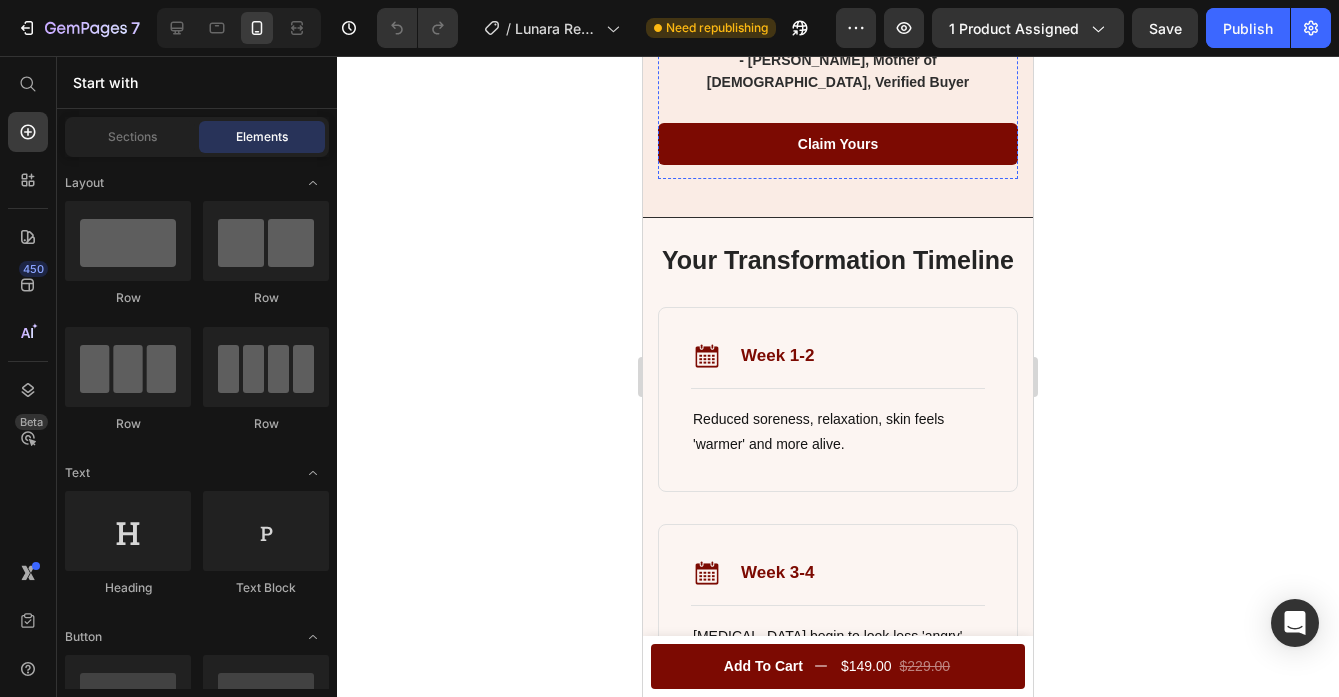 click at bounding box center [838, -173] 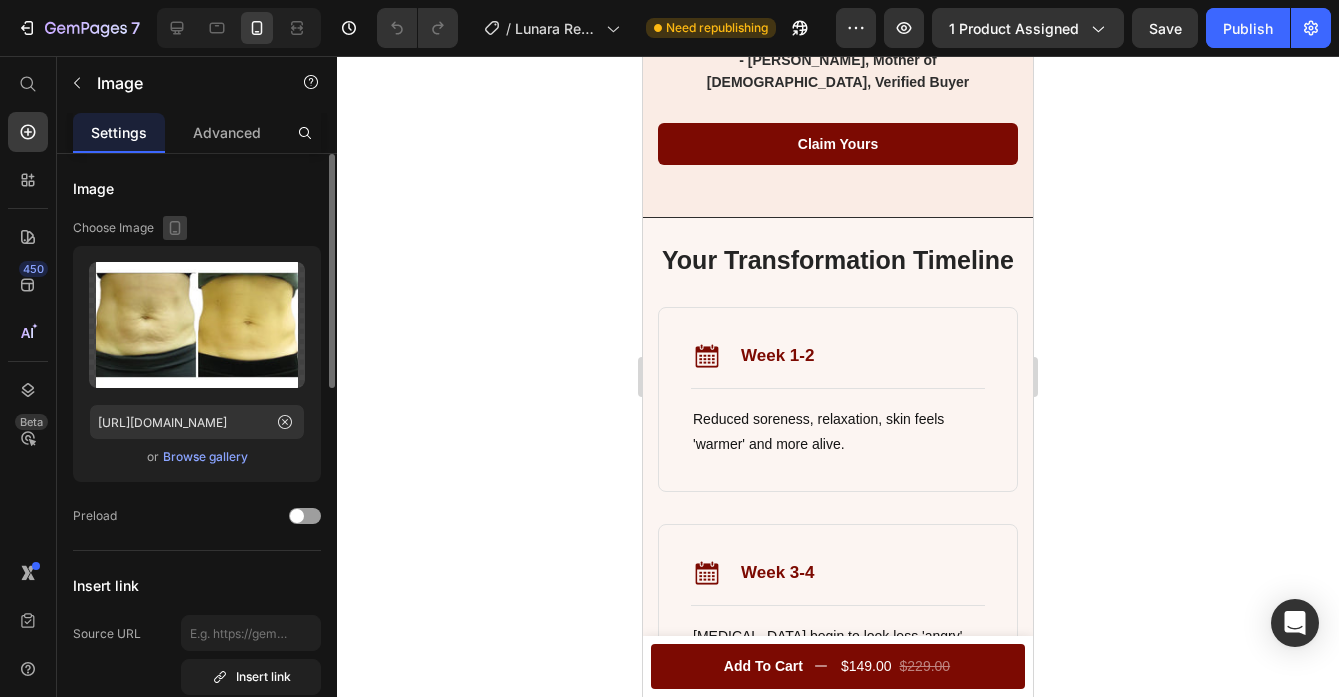 click 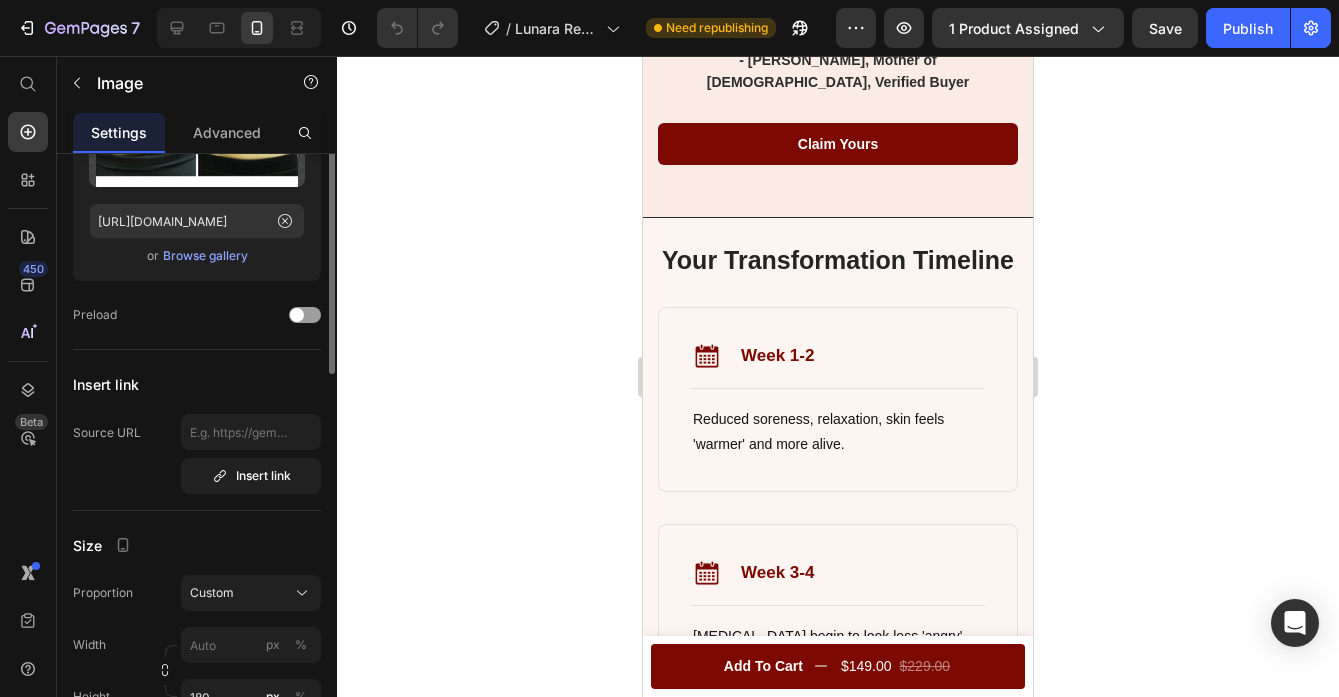 scroll, scrollTop: 935, scrollLeft: 0, axis: vertical 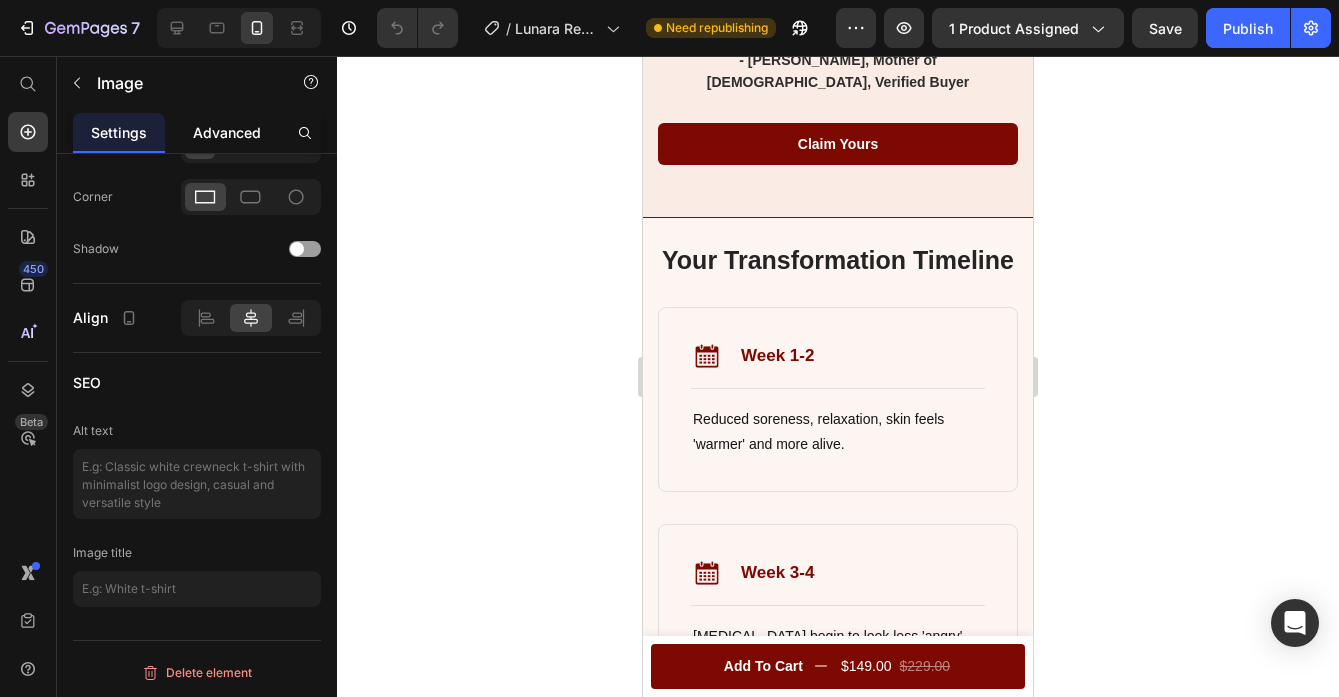click on "Advanced" 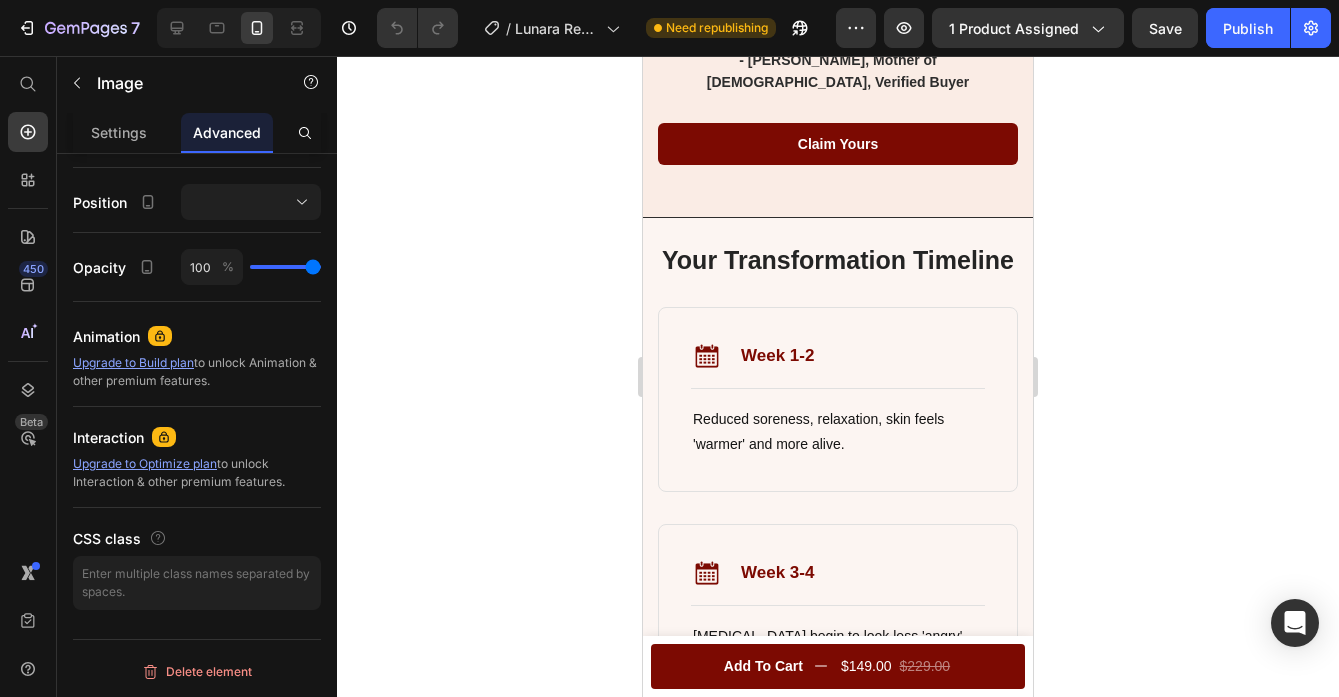 scroll, scrollTop: 0, scrollLeft: 0, axis: both 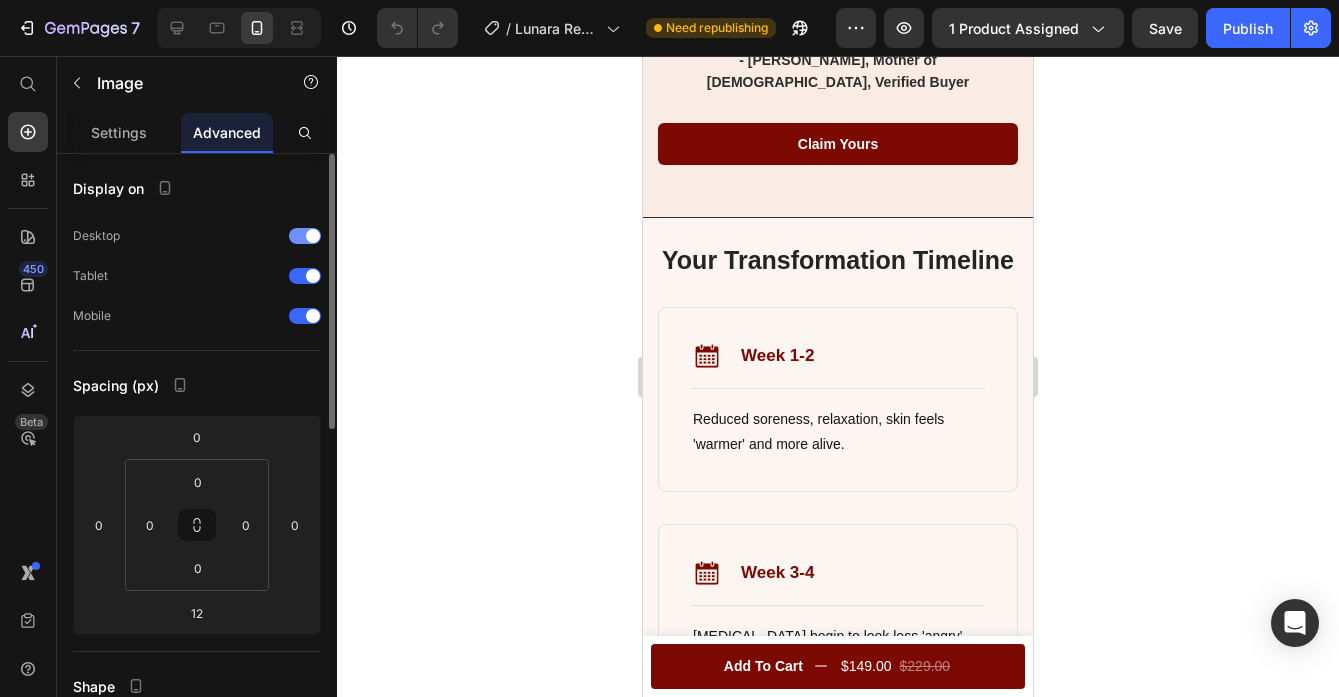 click at bounding box center [313, 236] 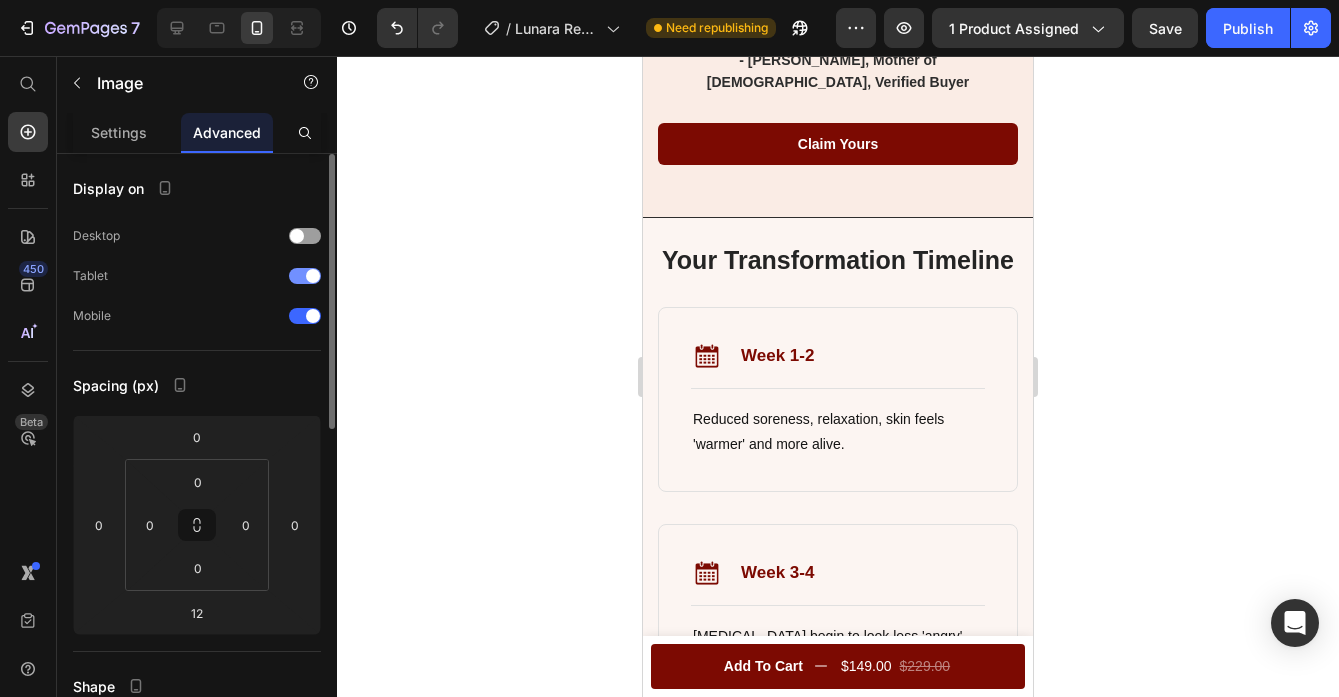 click at bounding box center (313, 276) 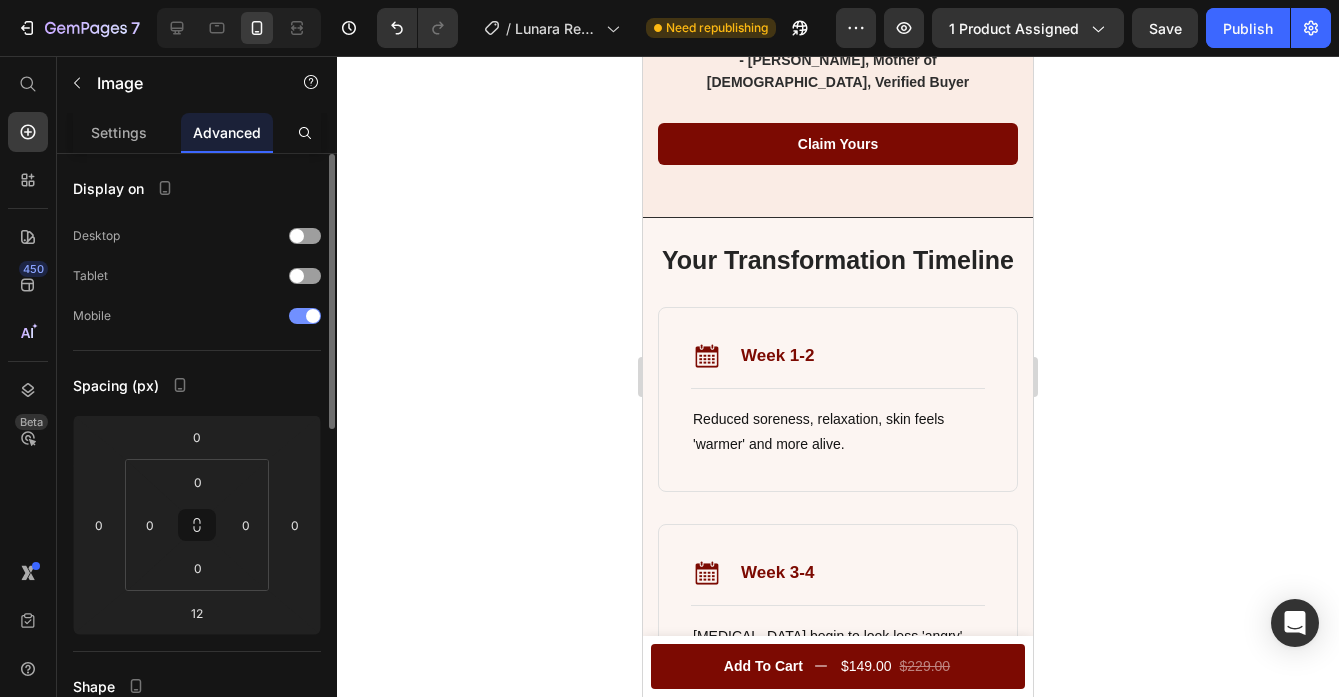click on "Mobile" at bounding box center (197, 316) 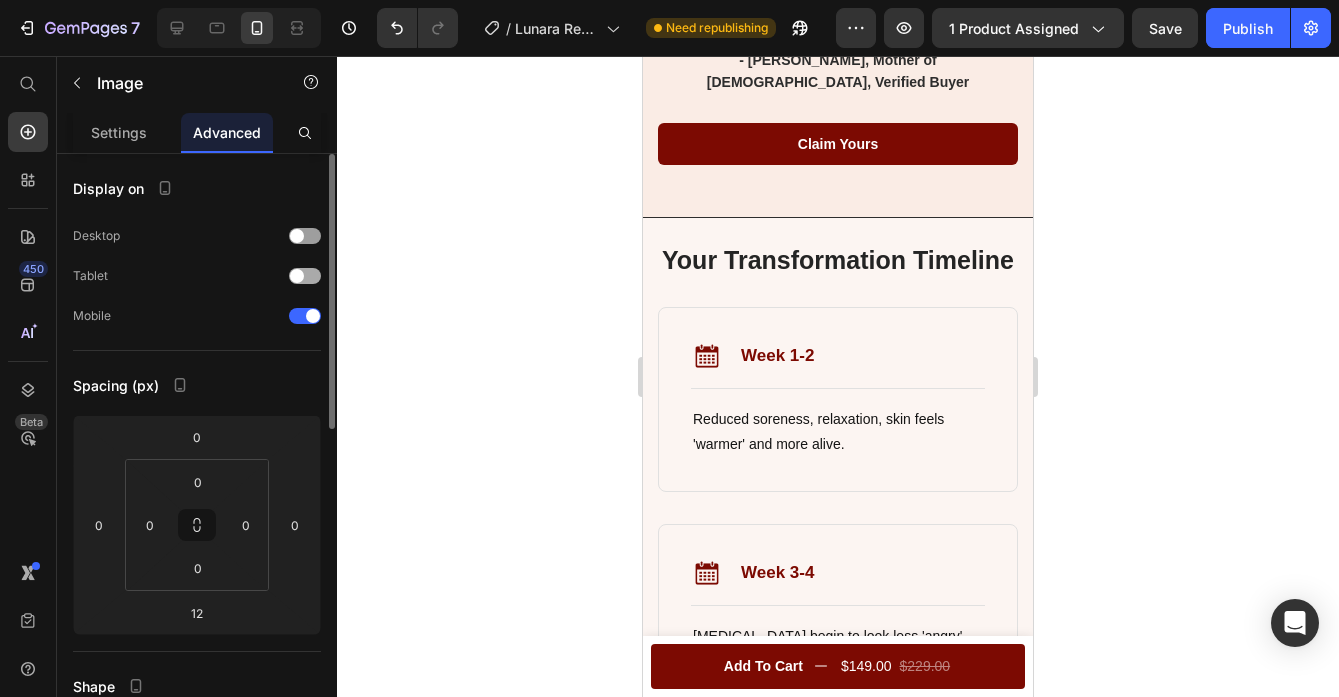 click at bounding box center (297, 276) 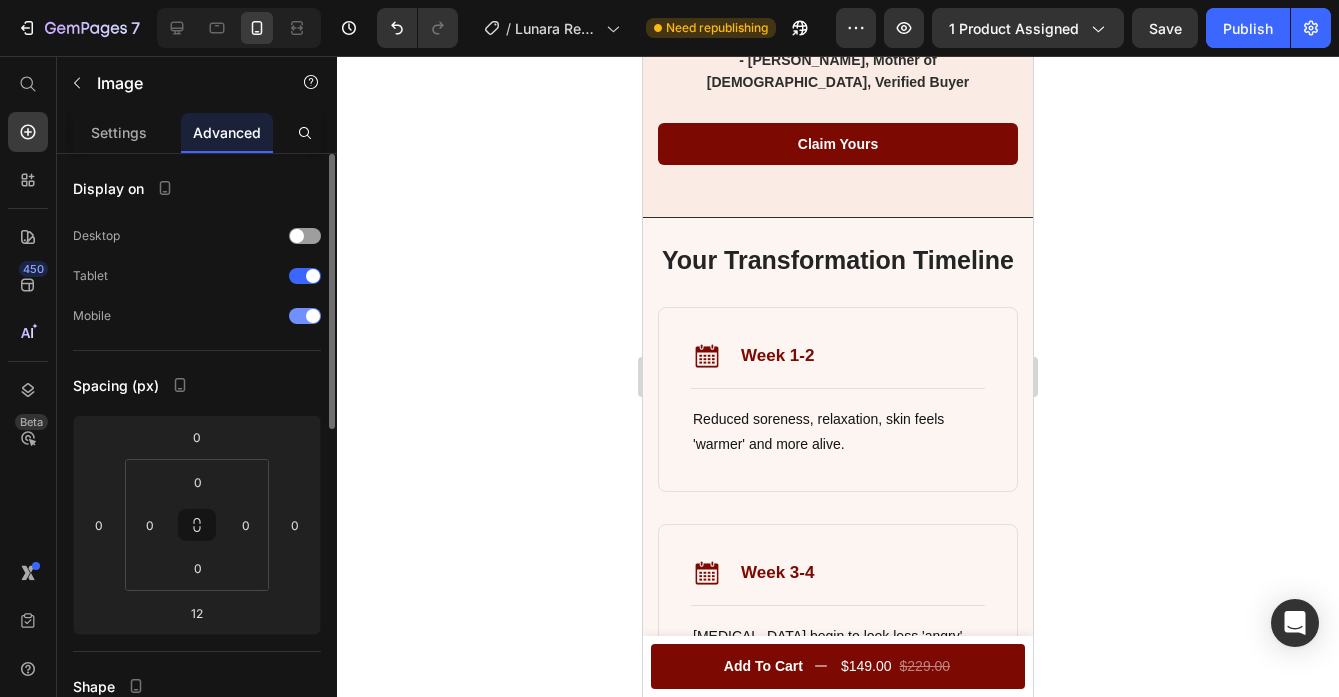 click at bounding box center [305, 316] 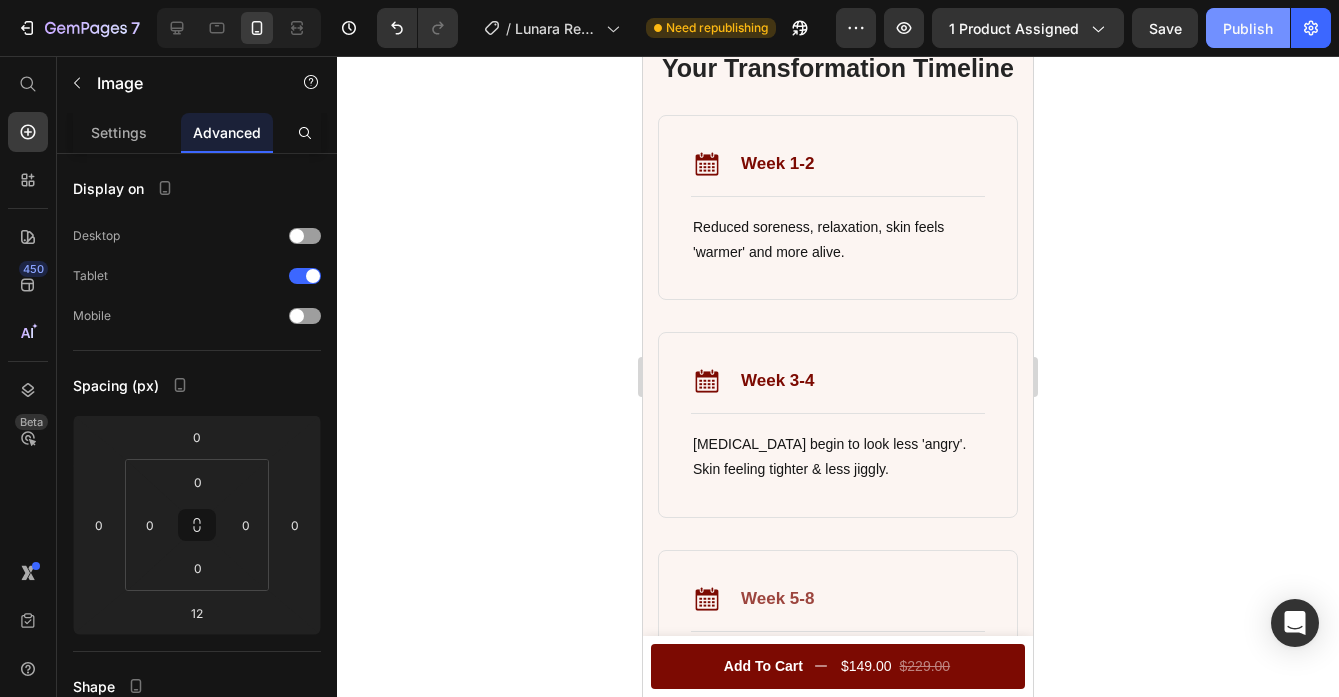 click on "Publish" at bounding box center (1248, 28) 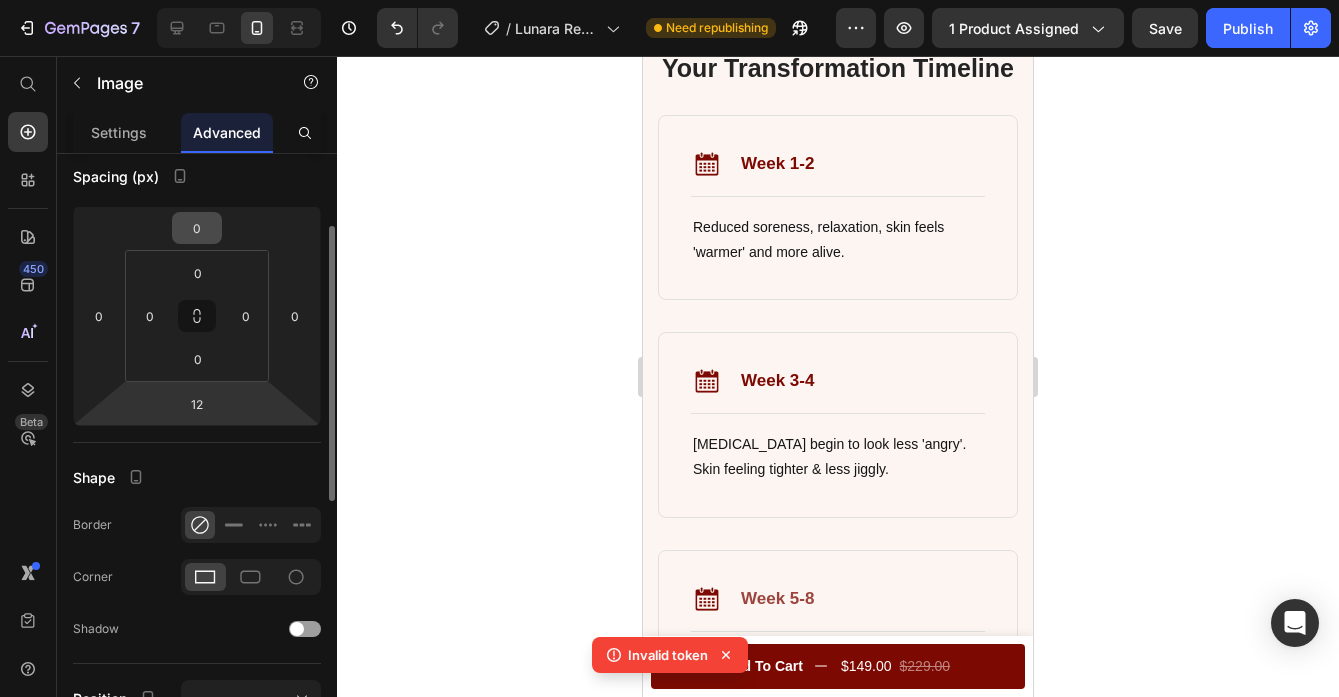 scroll, scrollTop: 211, scrollLeft: 0, axis: vertical 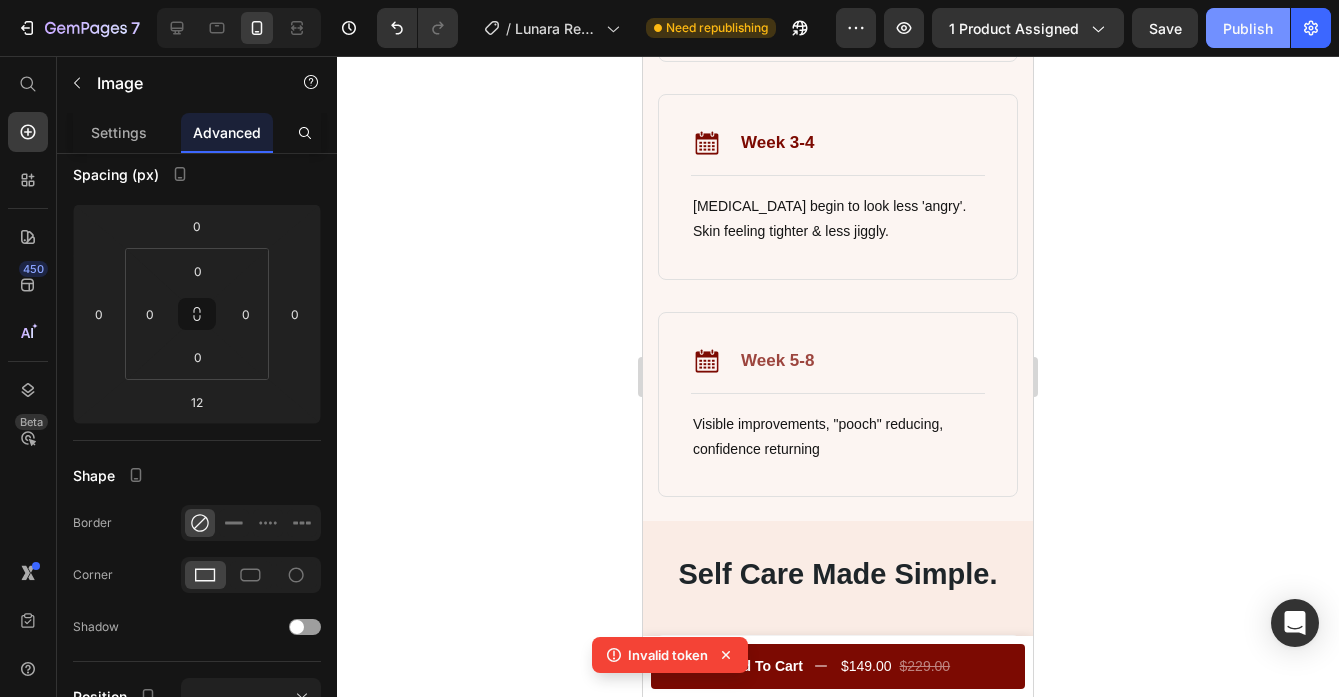 click on "Publish" at bounding box center [1248, 28] 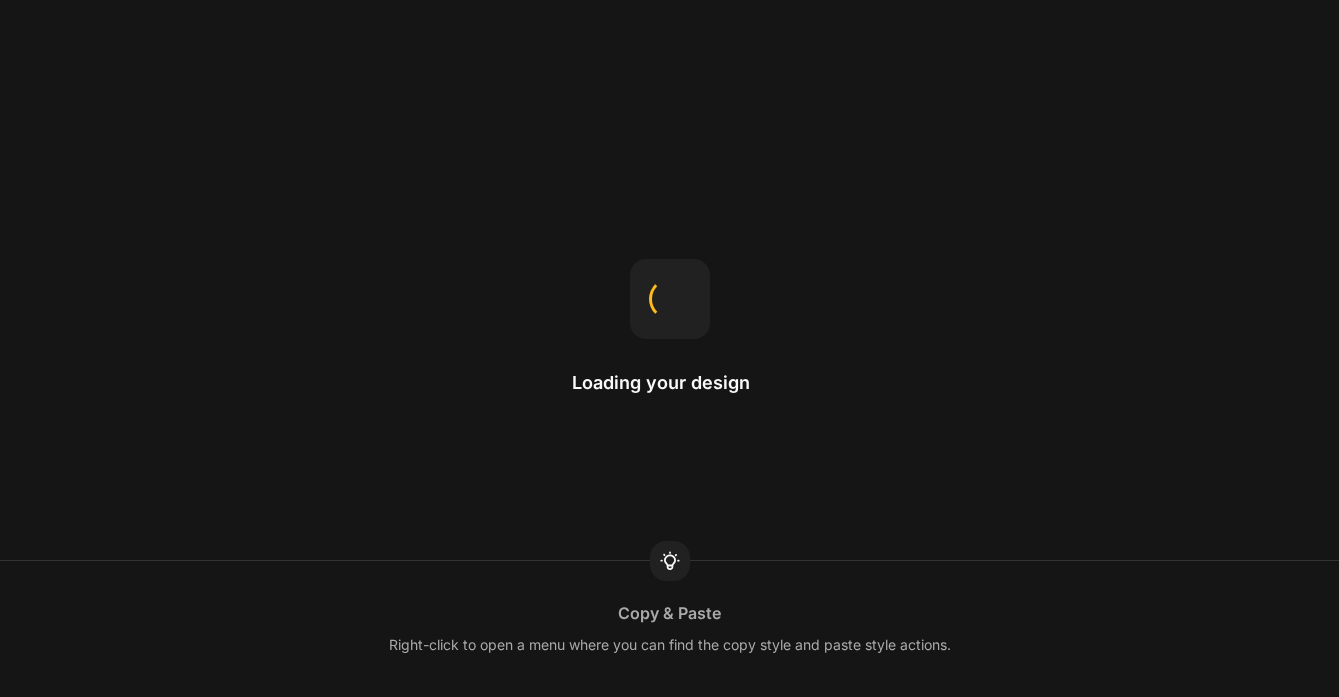 scroll, scrollTop: 0, scrollLeft: 0, axis: both 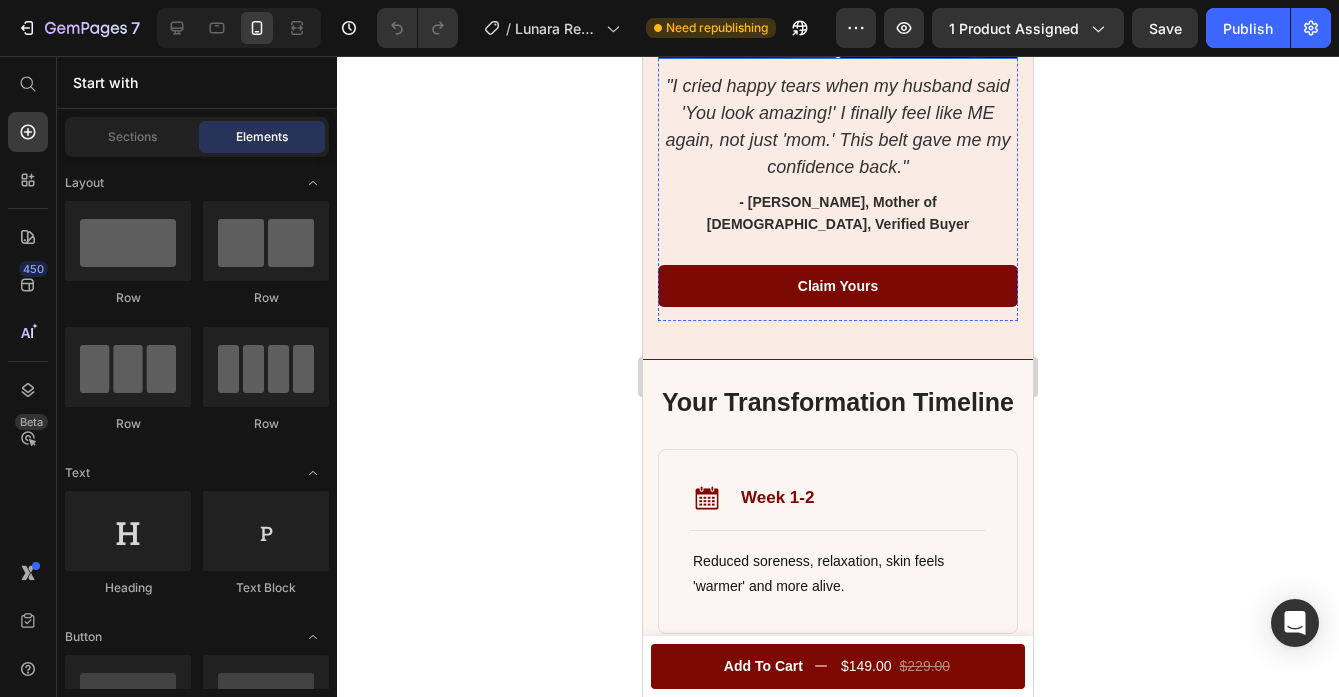 click at bounding box center (838, -31) 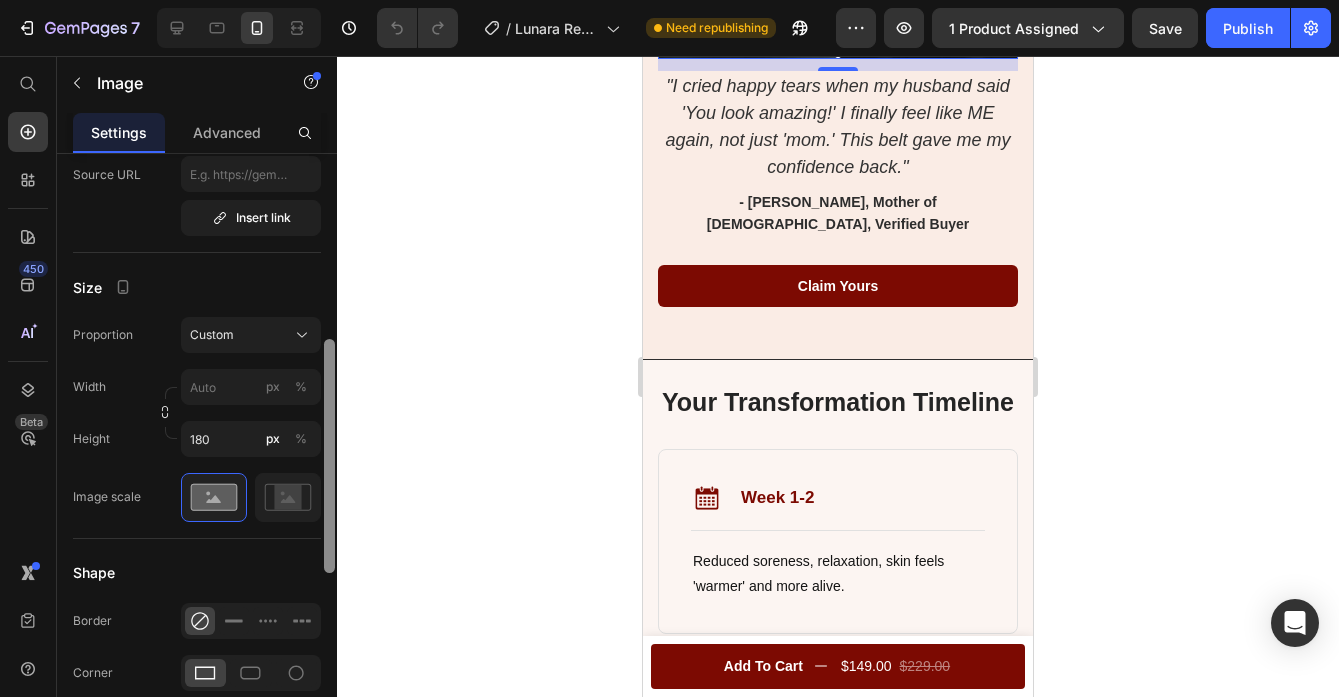 scroll, scrollTop: 463, scrollLeft: 0, axis: vertical 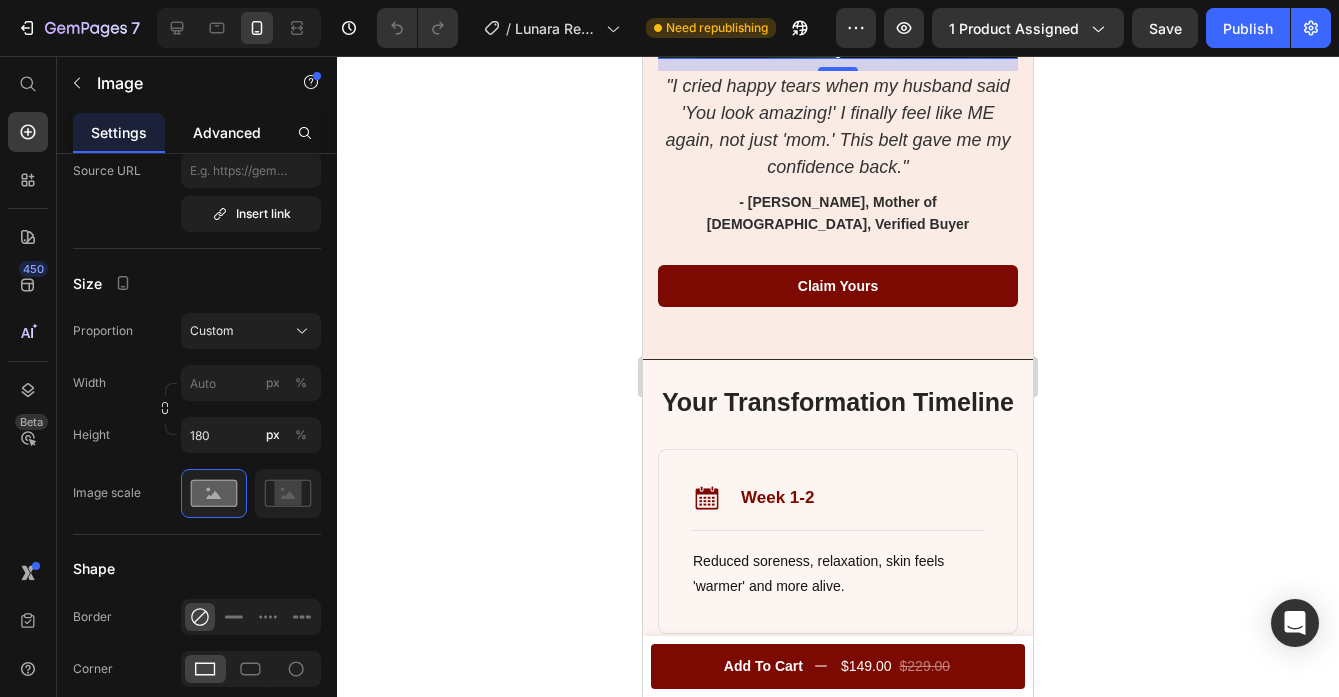 click on "Advanced" at bounding box center [227, 132] 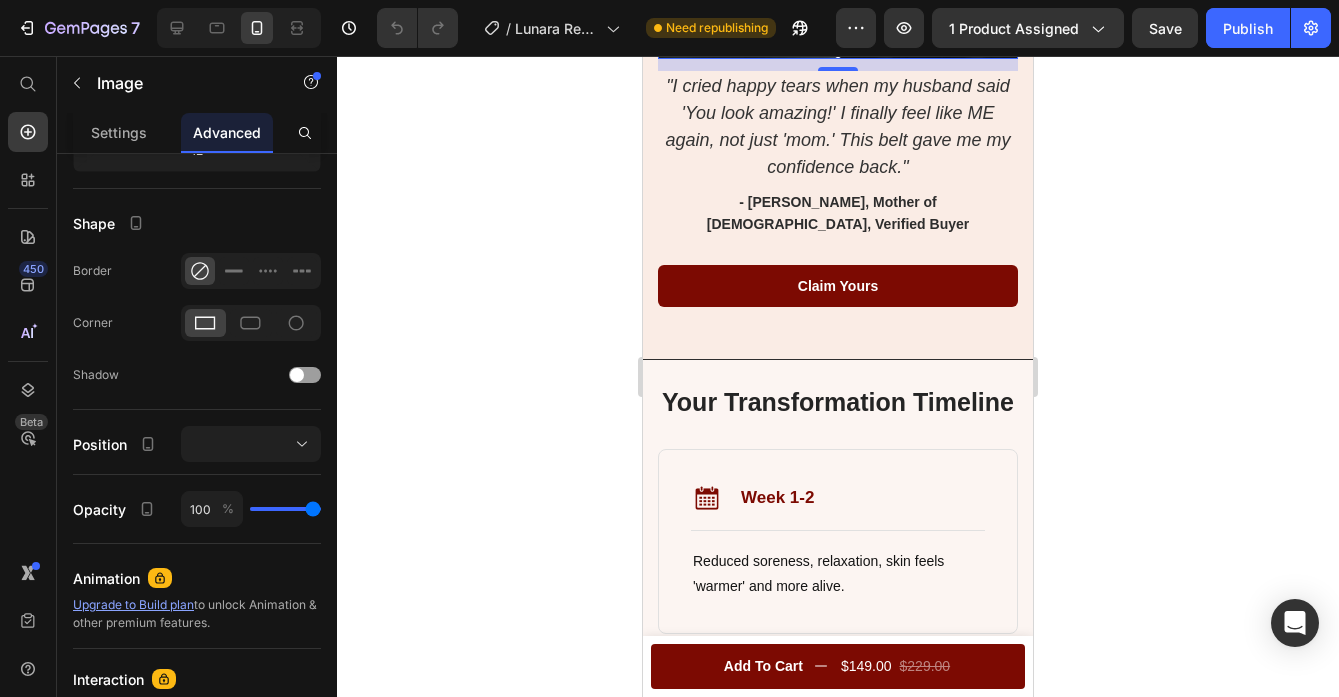 scroll, scrollTop: 0, scrollLeft: 0, axis: both 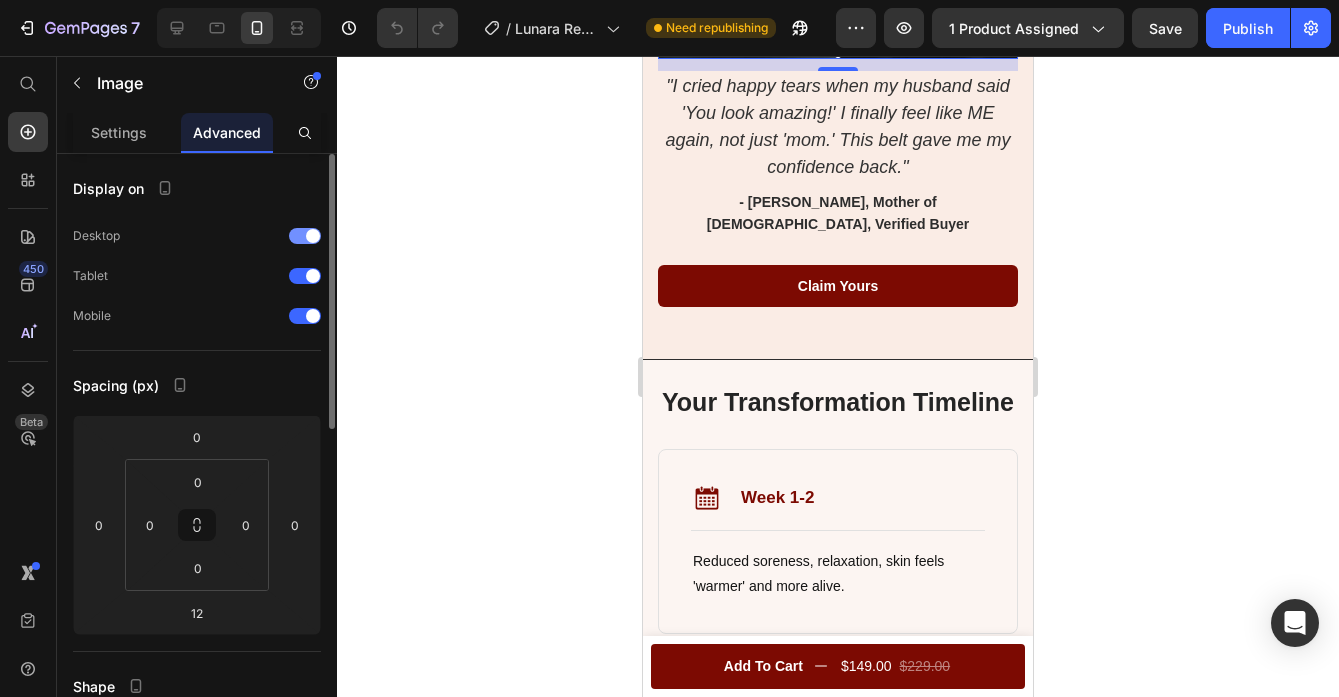 click on "Desktop" at bounding box center [197, 236] 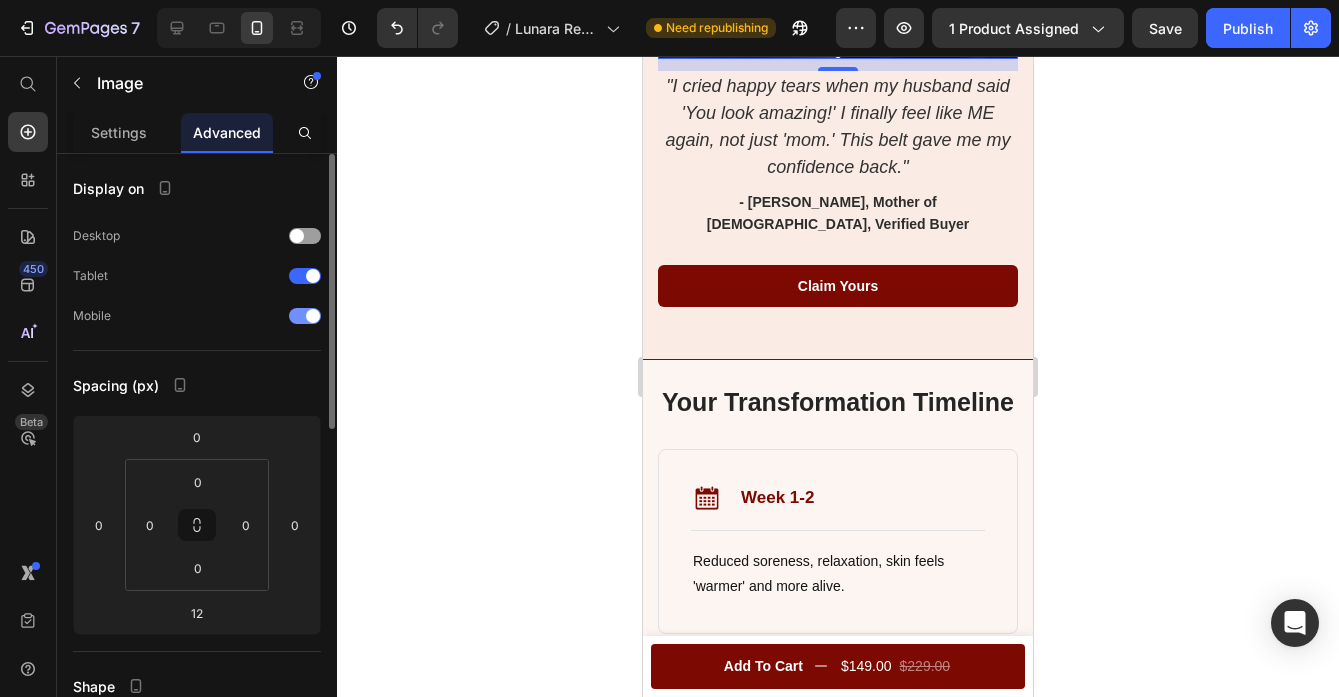 click at bounding box center (305, 316) 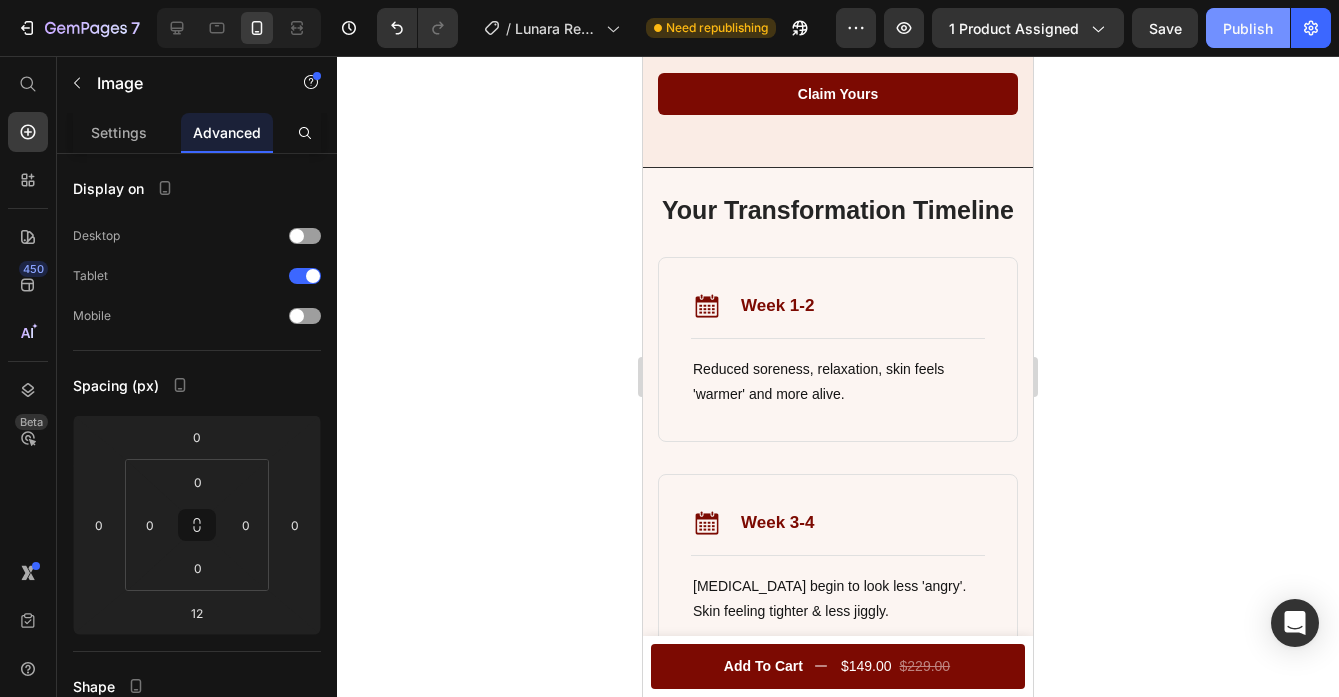 click on "Publish" at bounding box center [1248, 28] 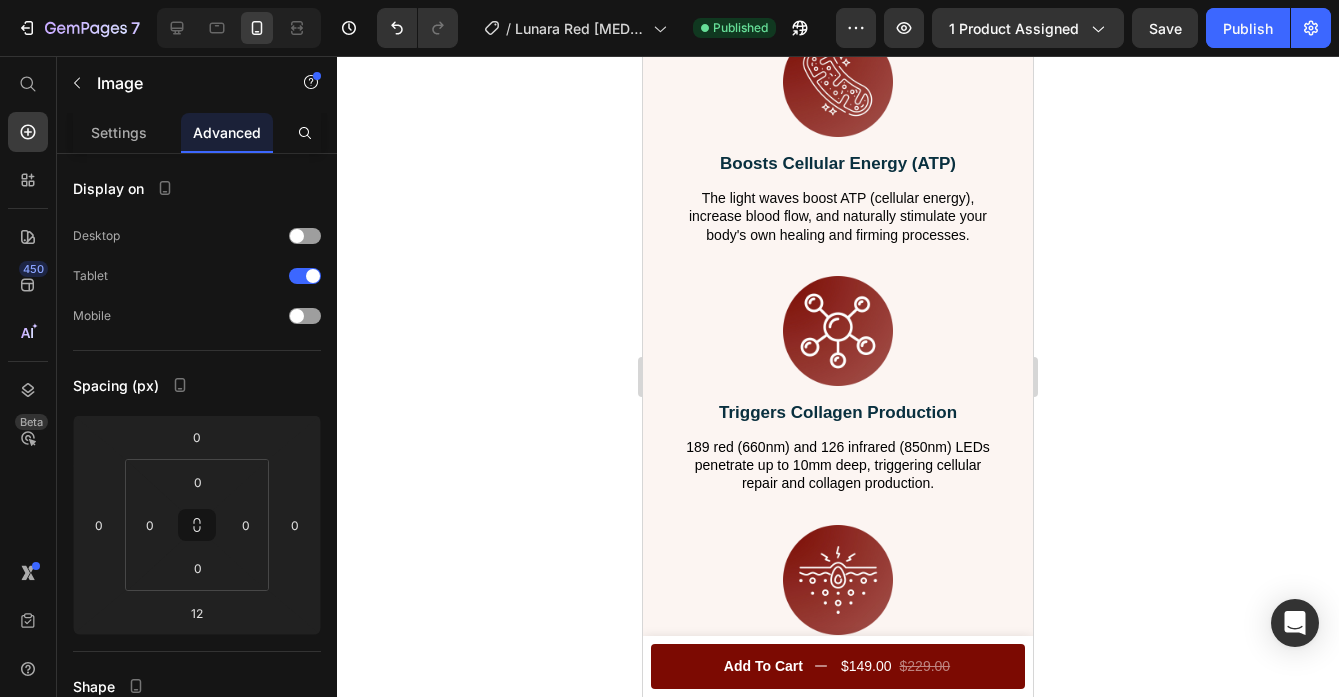 scroll, scrollTop: 3398, scrollLeft: 0, axis: vertical 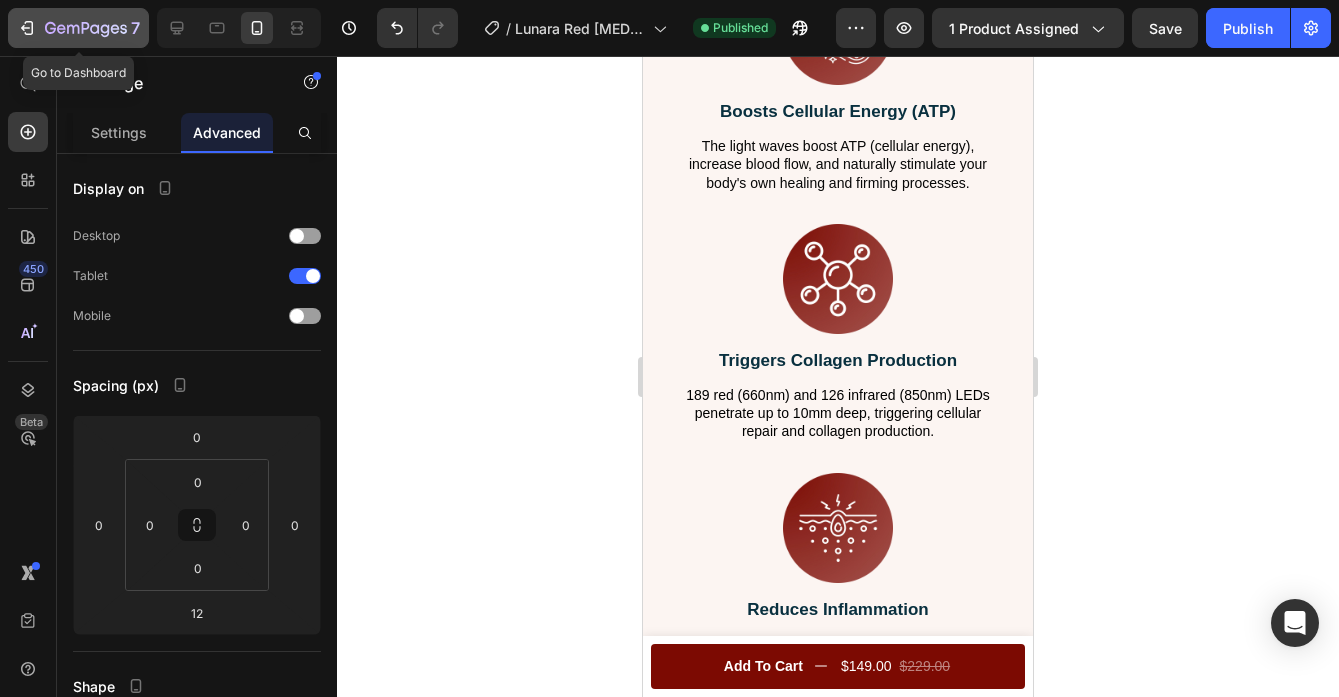 click 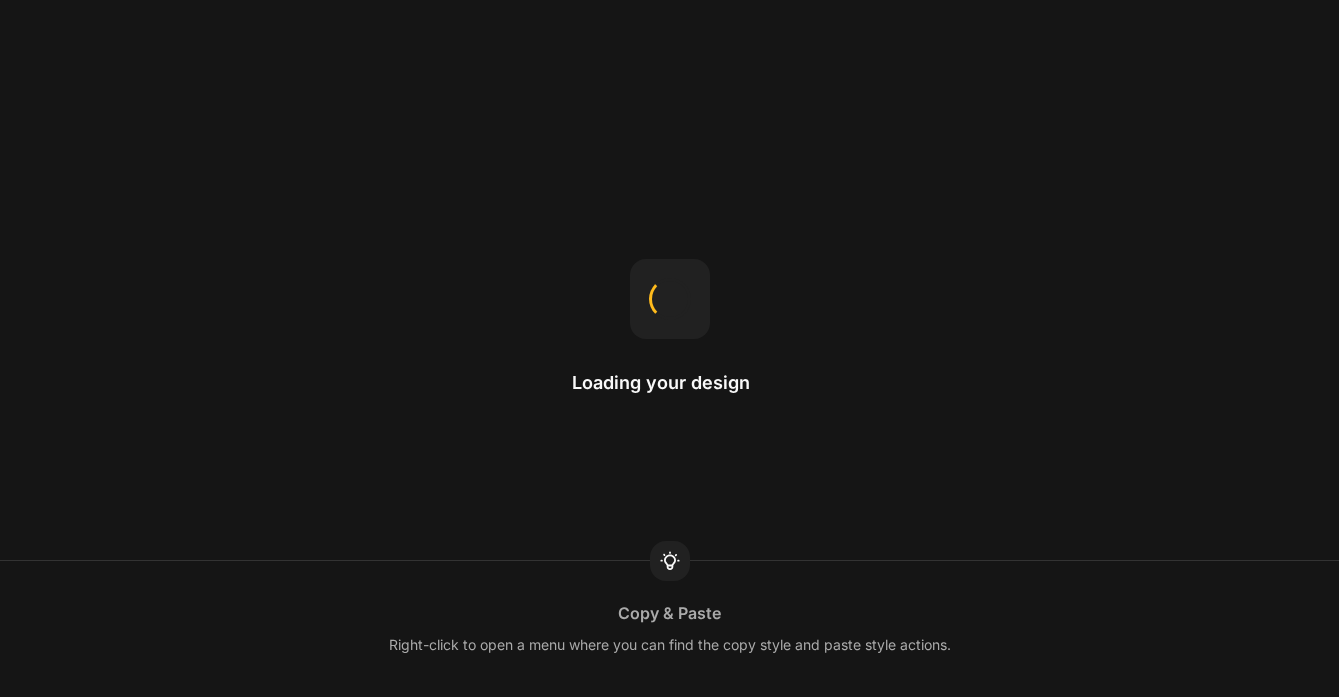 scroll, scrollTop: 0, scrollLeft: 0, axis: both 